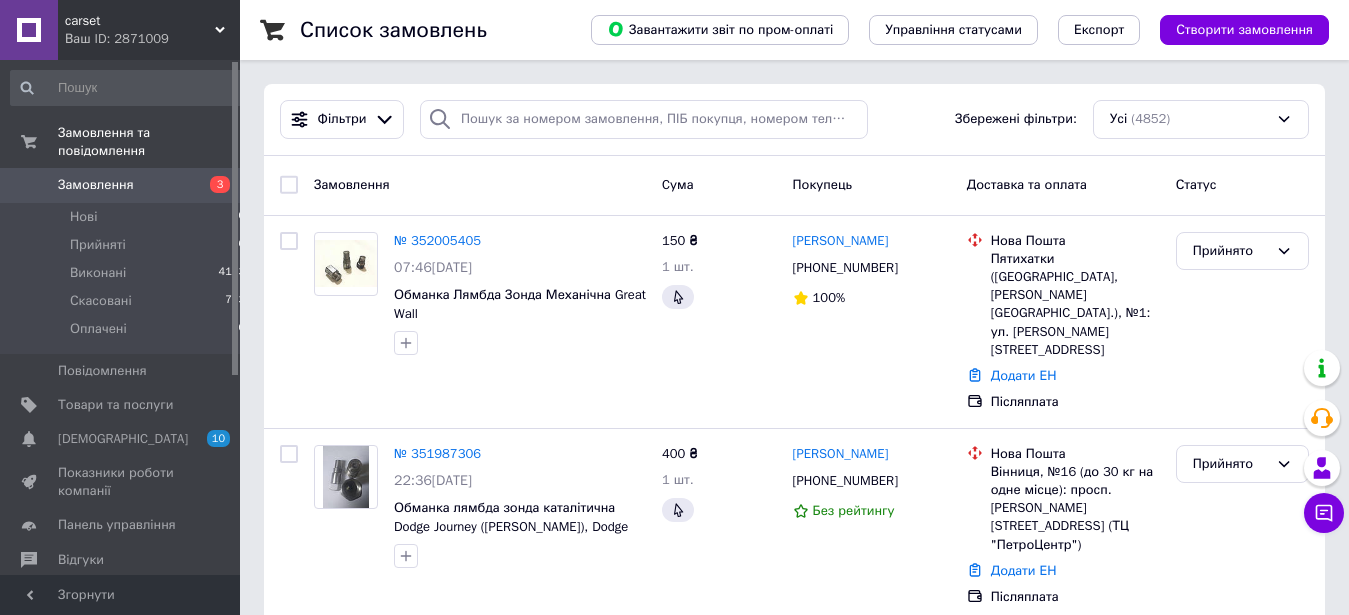 scroll, scrollTop: 0, scrollLeft: 0, axis: both 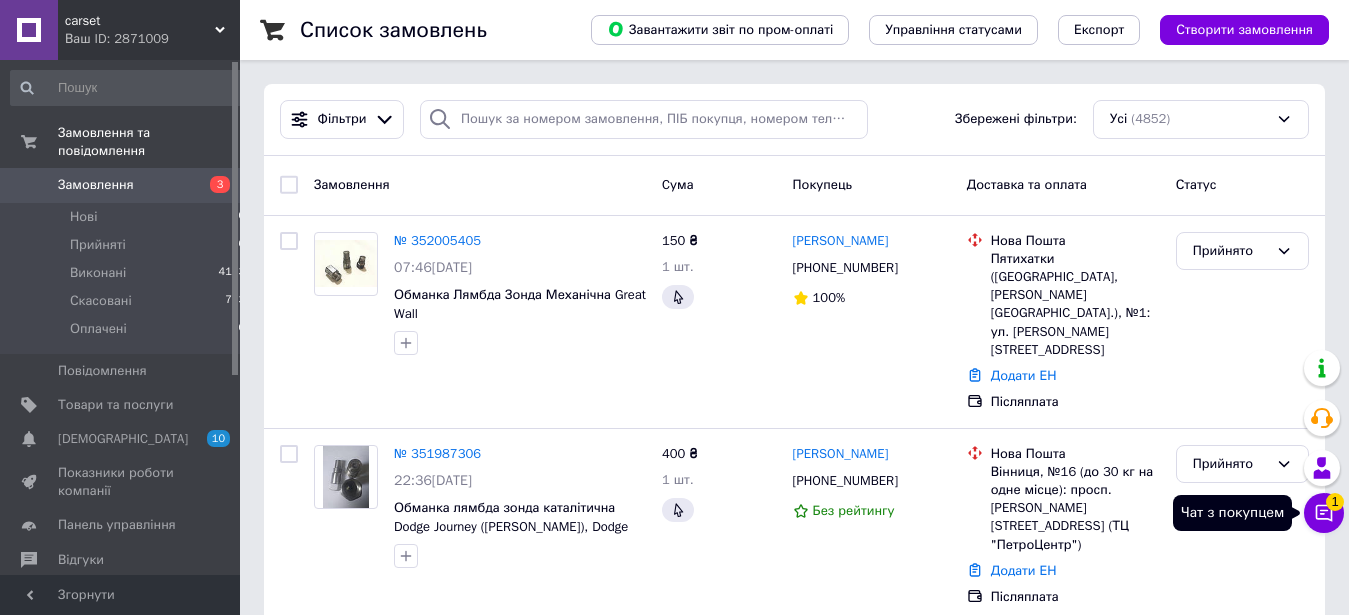 click 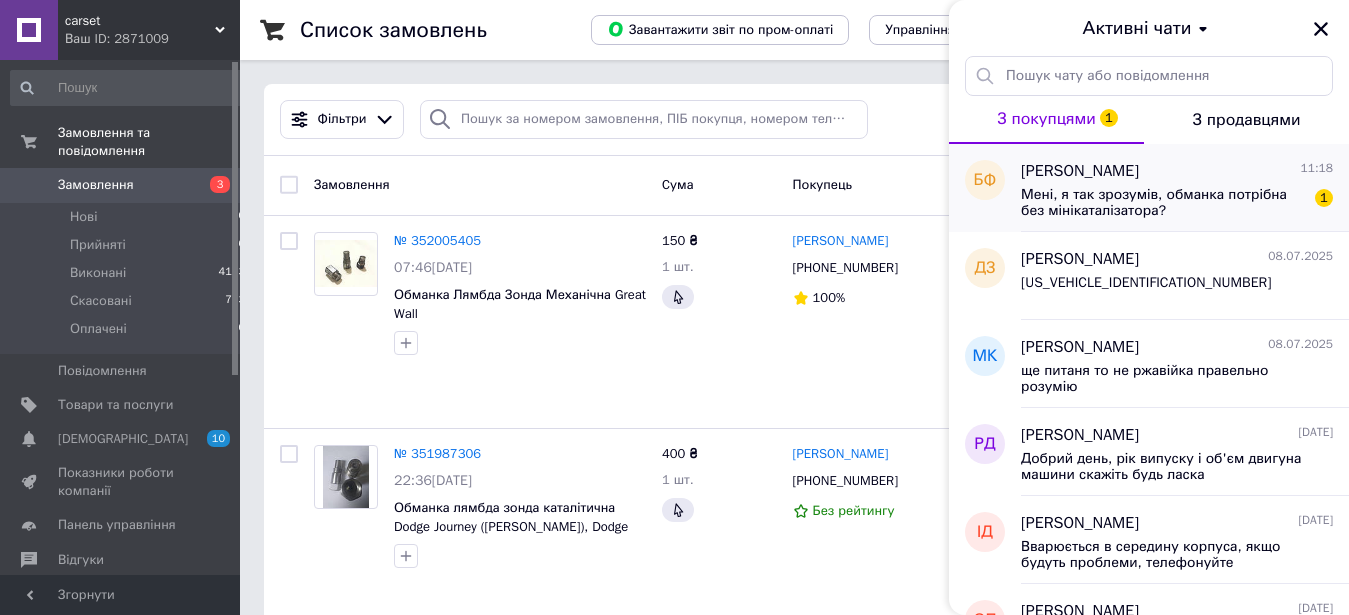 click on "Мені, я так зрозумів, обманка потрібна без мінікаталізатора?" at bounding box center [1163, 203] 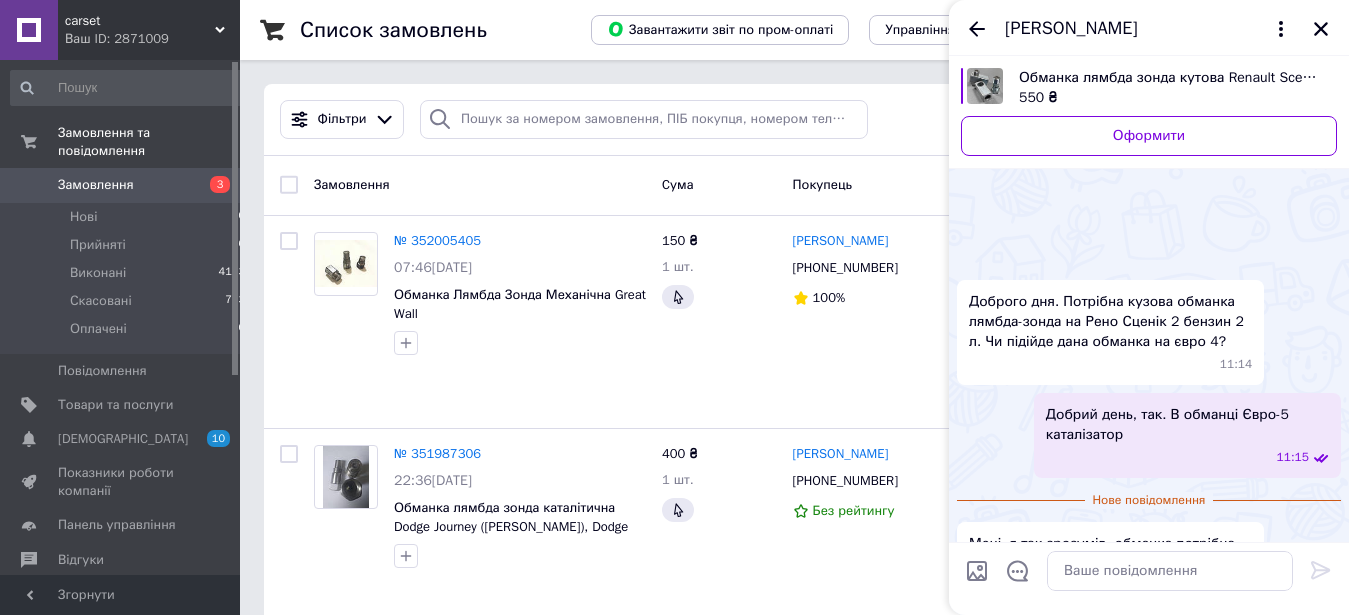 scroll, scrollTop: 73, scrollLeft: 0, axis: vertical 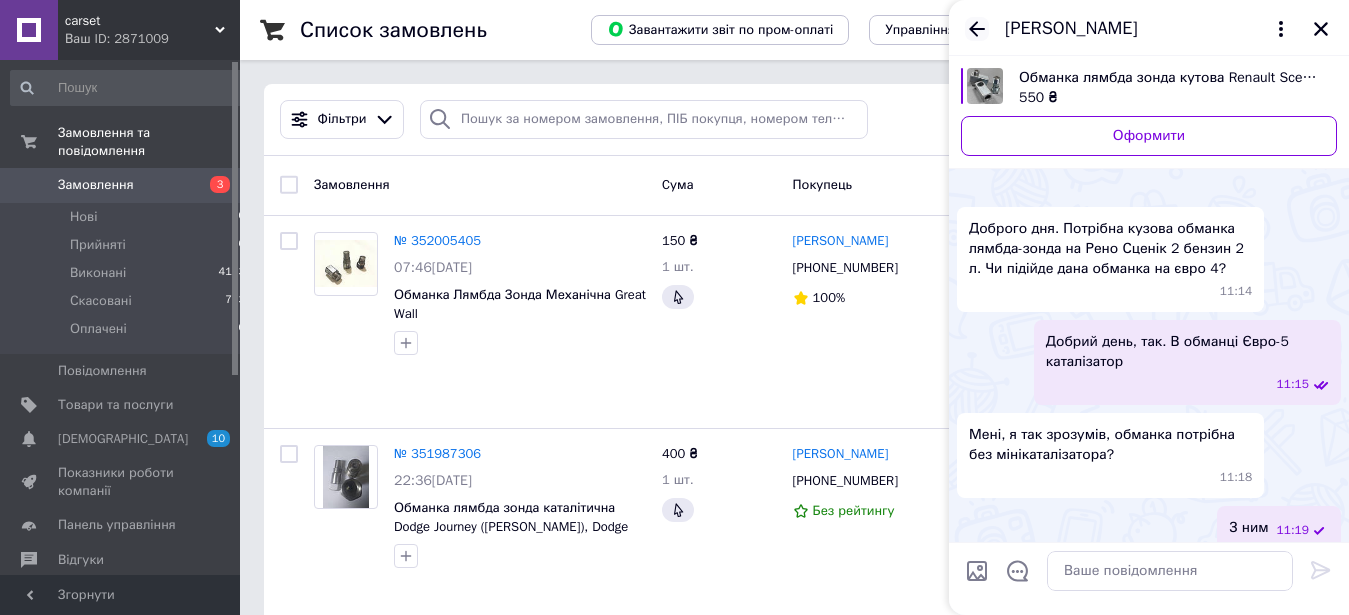 click 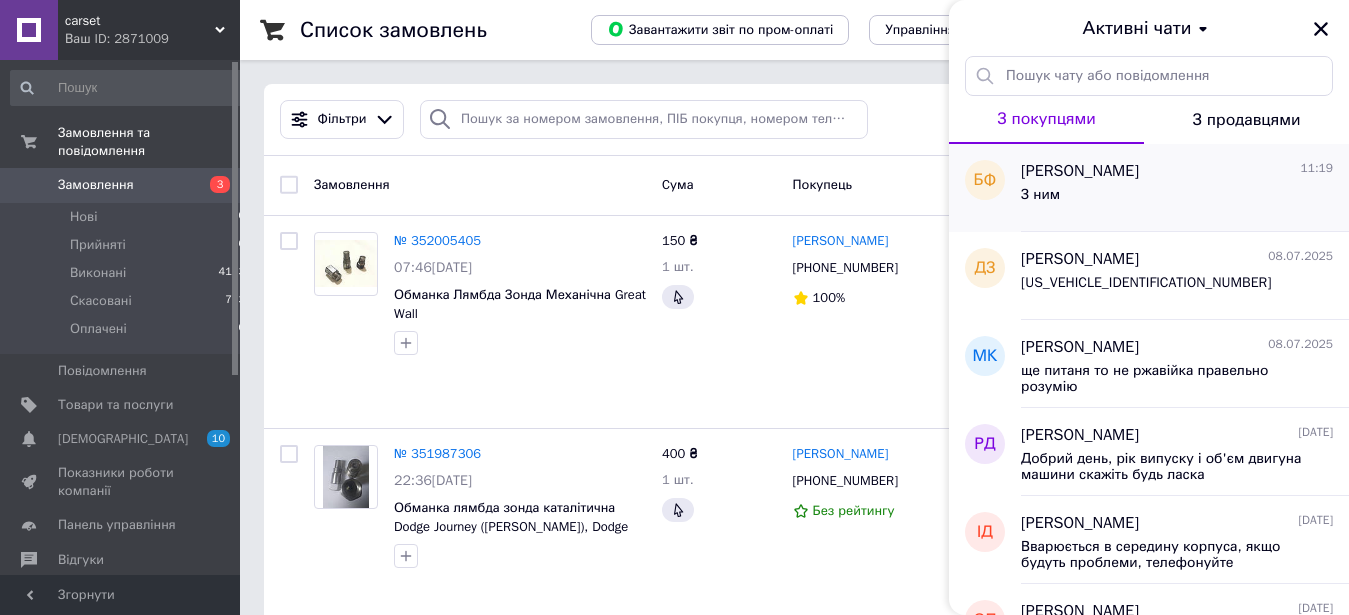 click on "З ним" at bounding box center (1177, 199) 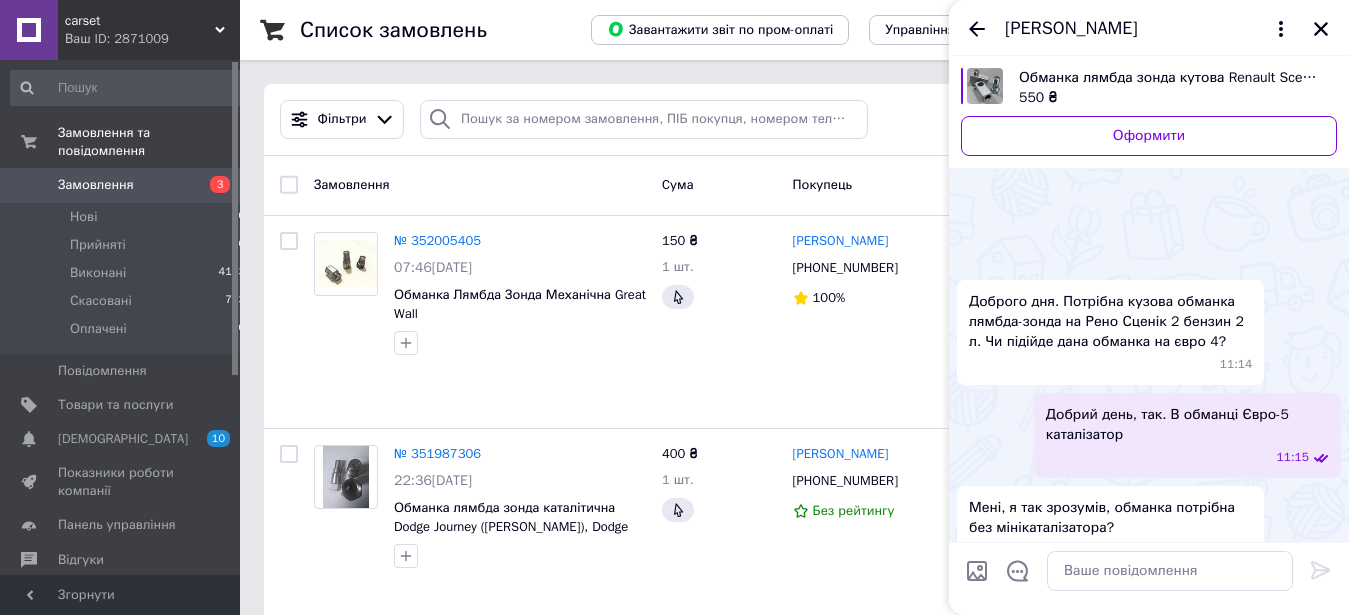 scroll, scrollTop: 91, scrollLeft: 0, axis: vertical 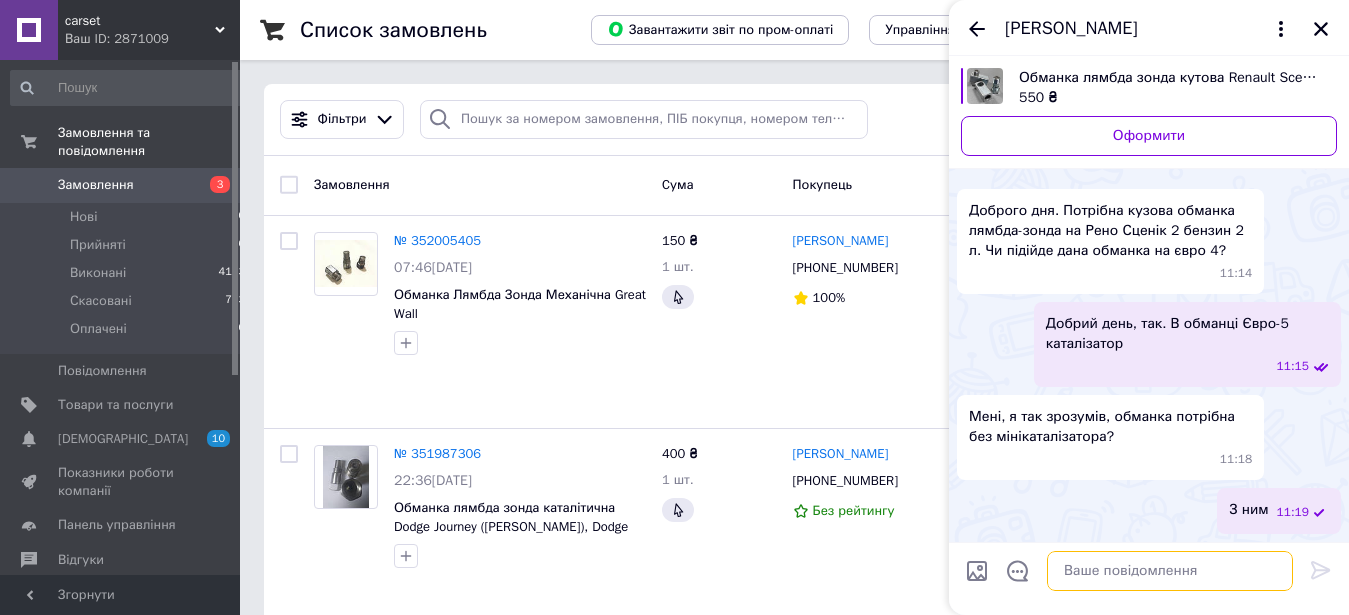 click at bounding box center (1170, 571) 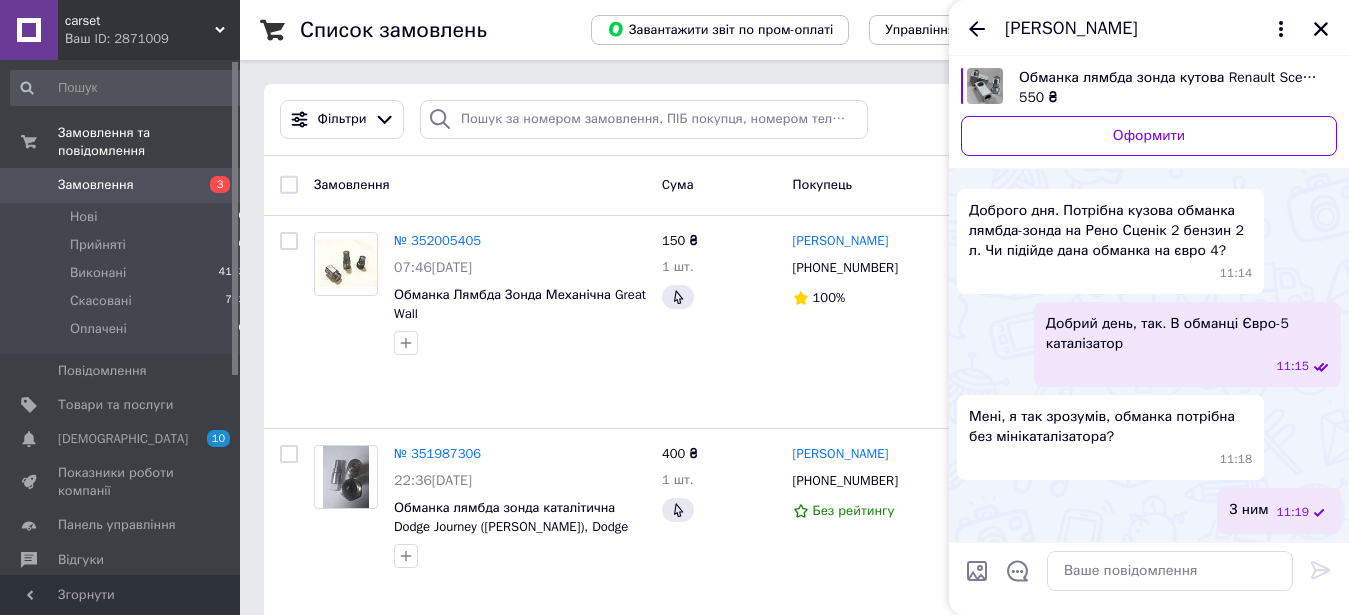 click 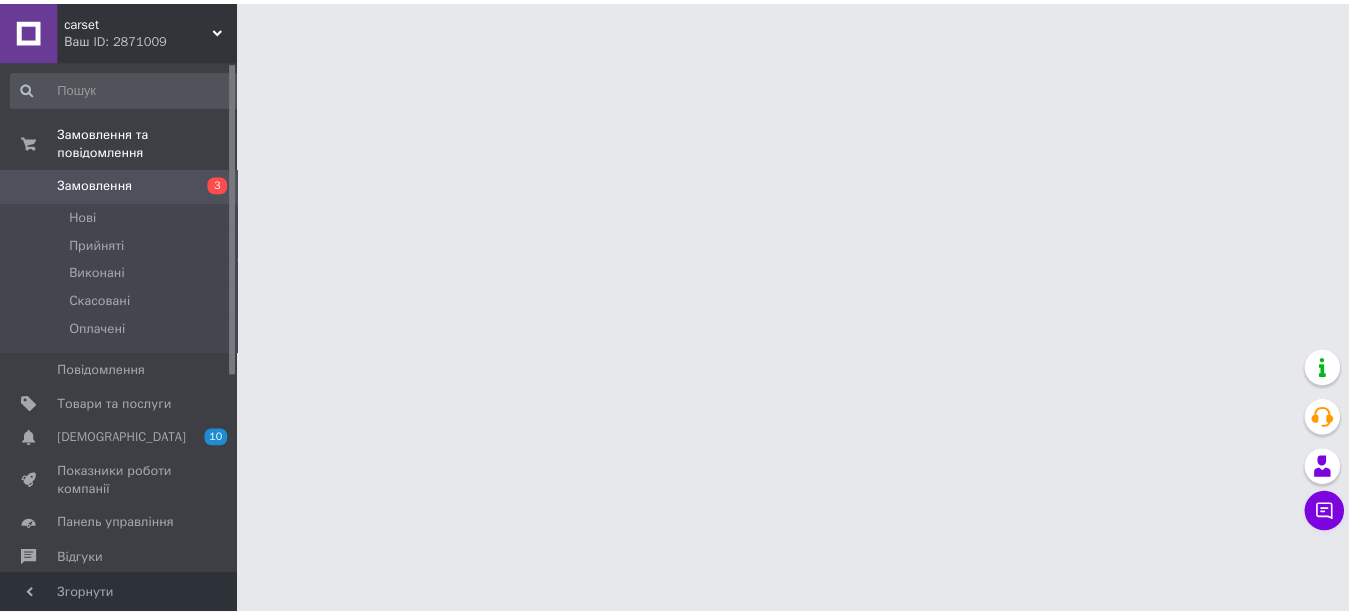 scroll, scrollTop: 0, scrollLeft: 0, axis: both 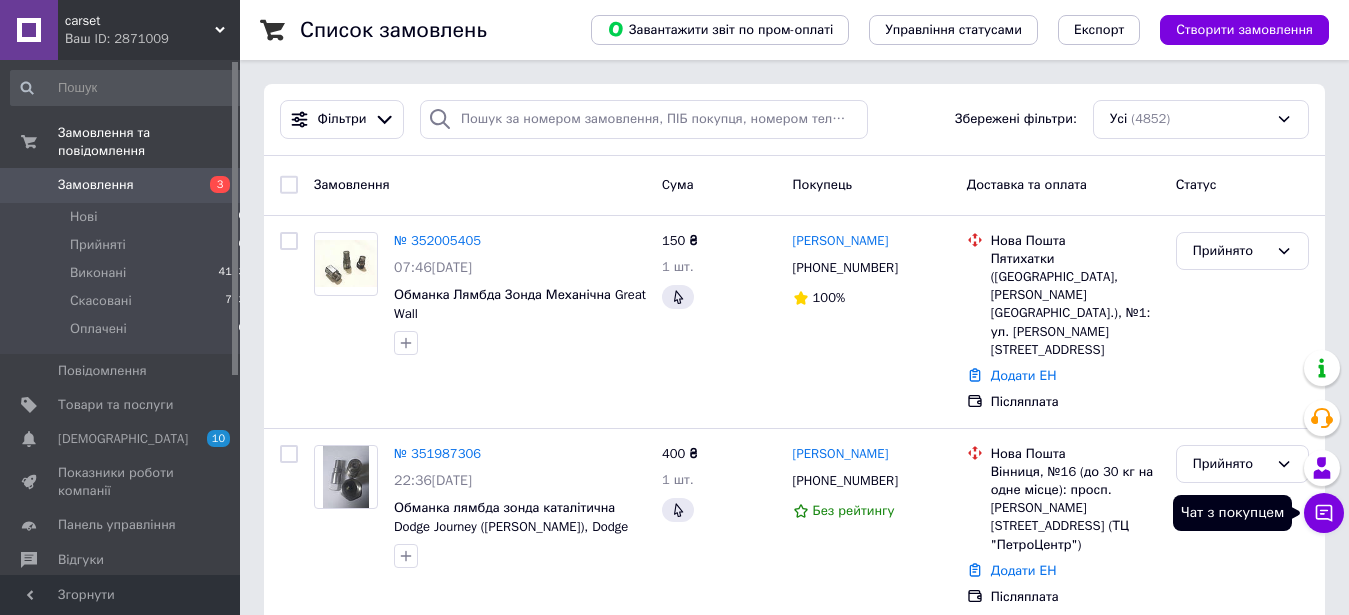 click 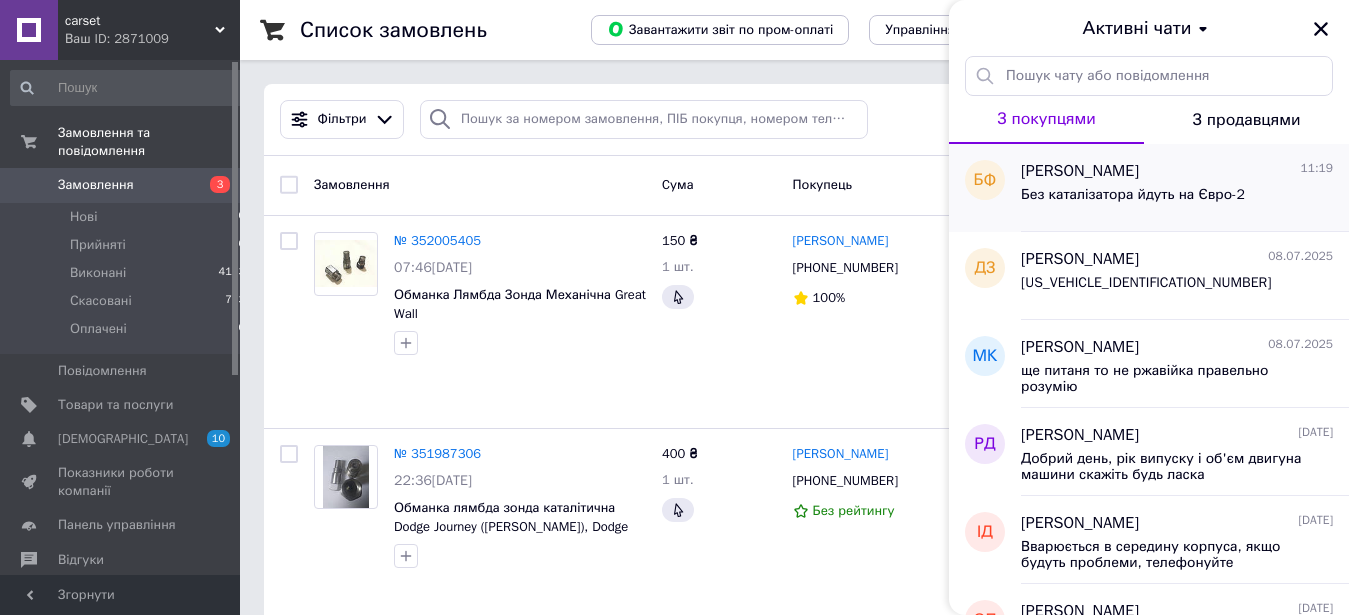 click on "Без каталізатора йдуть на Євро-2" at bounding box center (1133, 201) 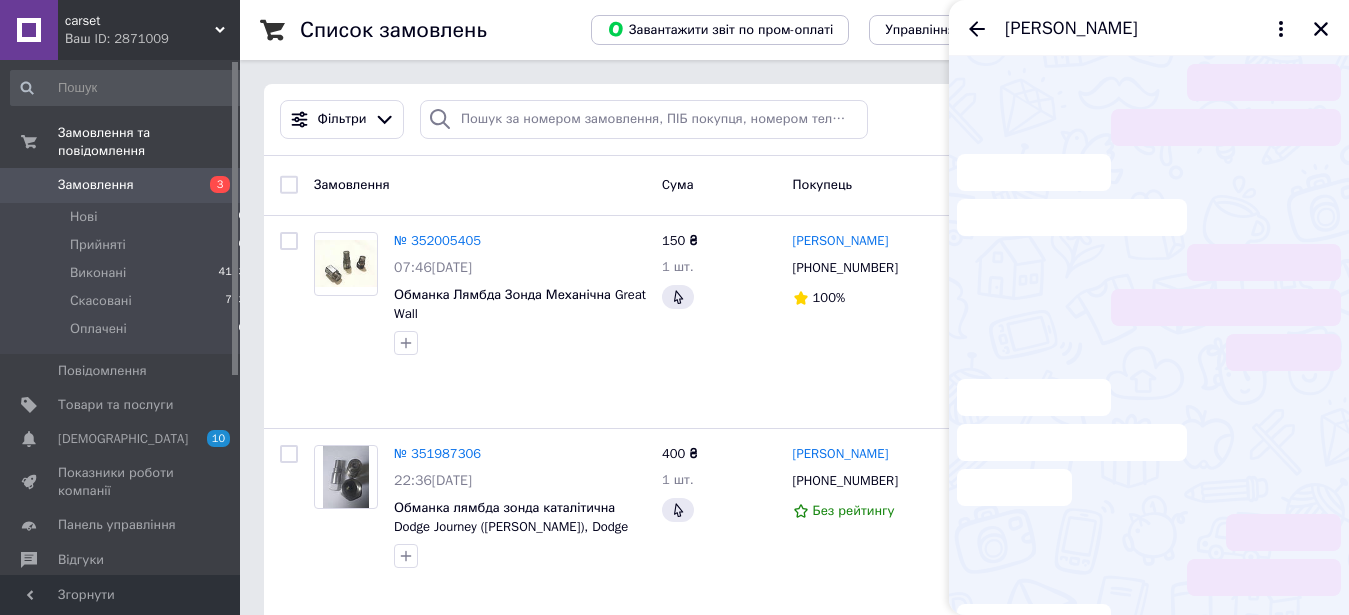 scroll, scrollTop: 164, scrollLeft: 0, axis: vertical 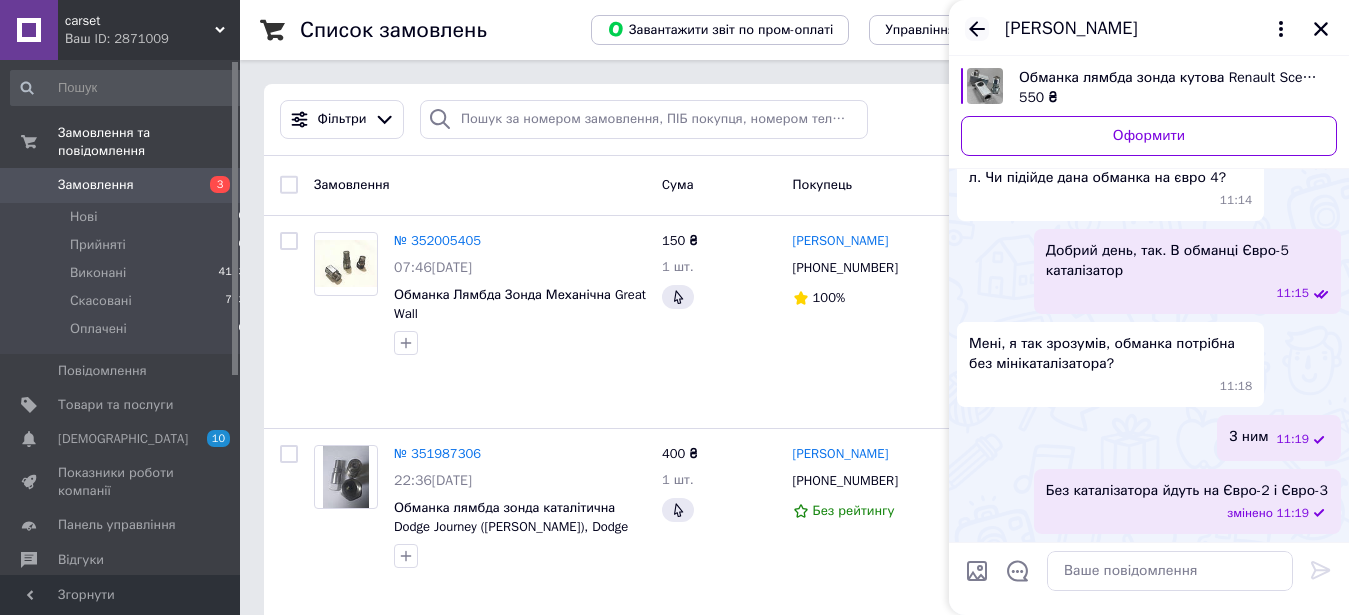 click 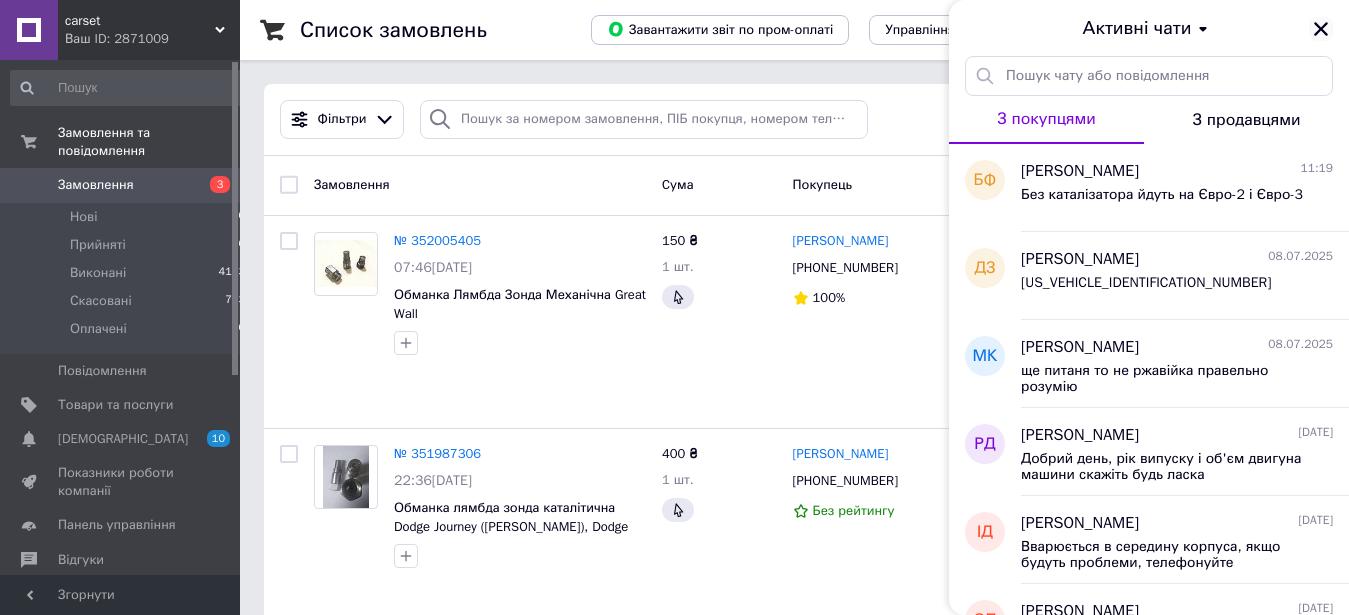click 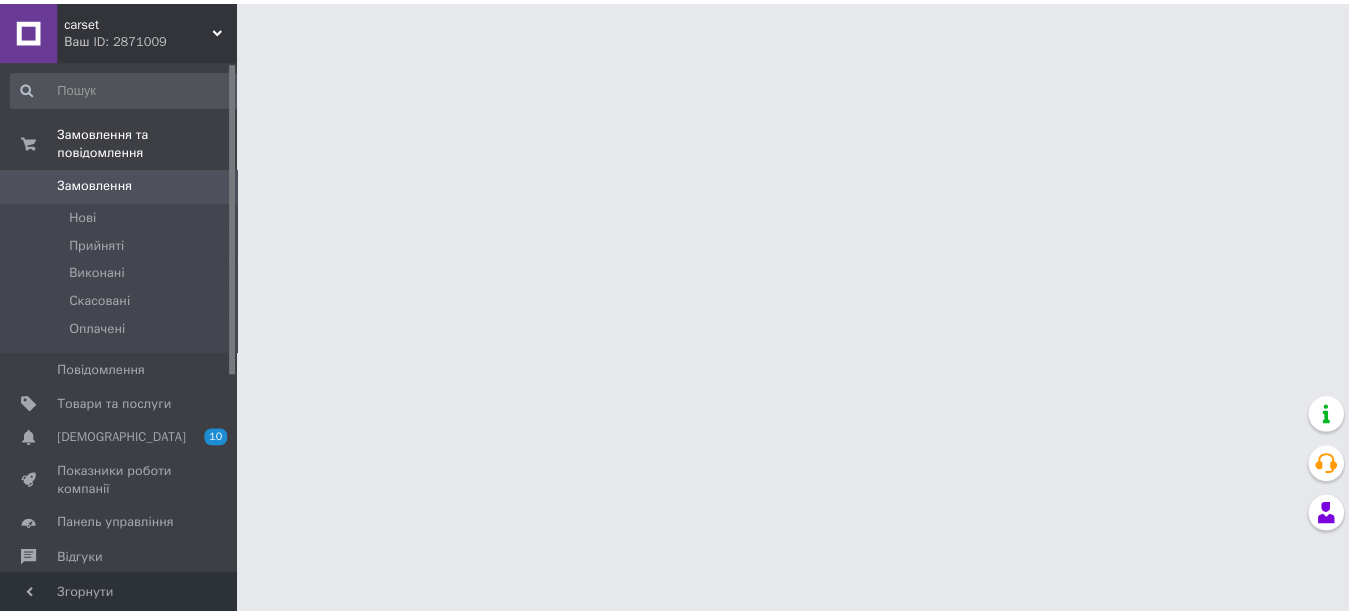 scroll, scrollTop: 0, scrollLeft: 0, axis: both 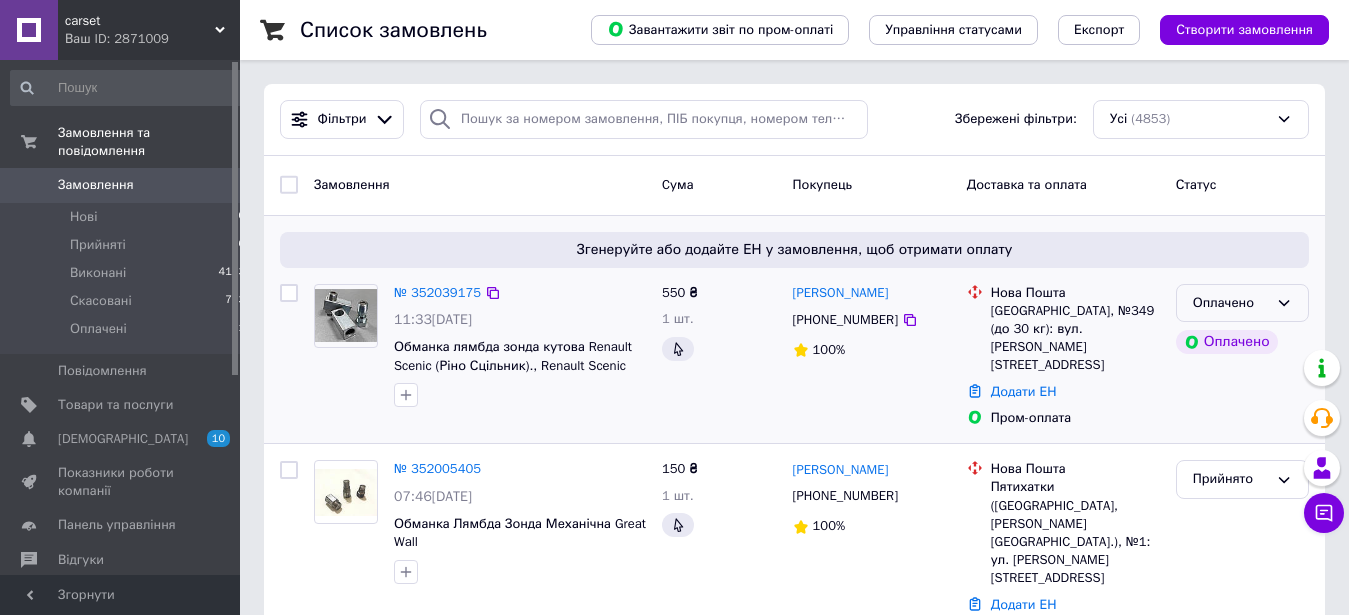 click 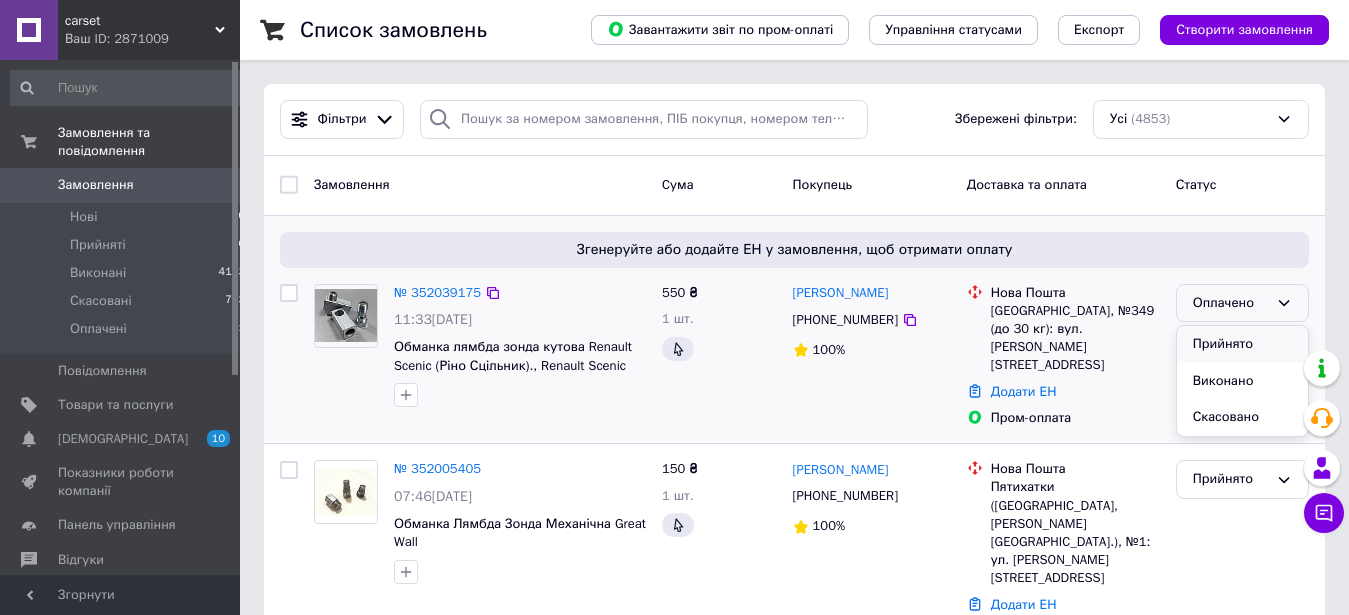 click on "Прийнято" at bounding box center [1242, 344] 